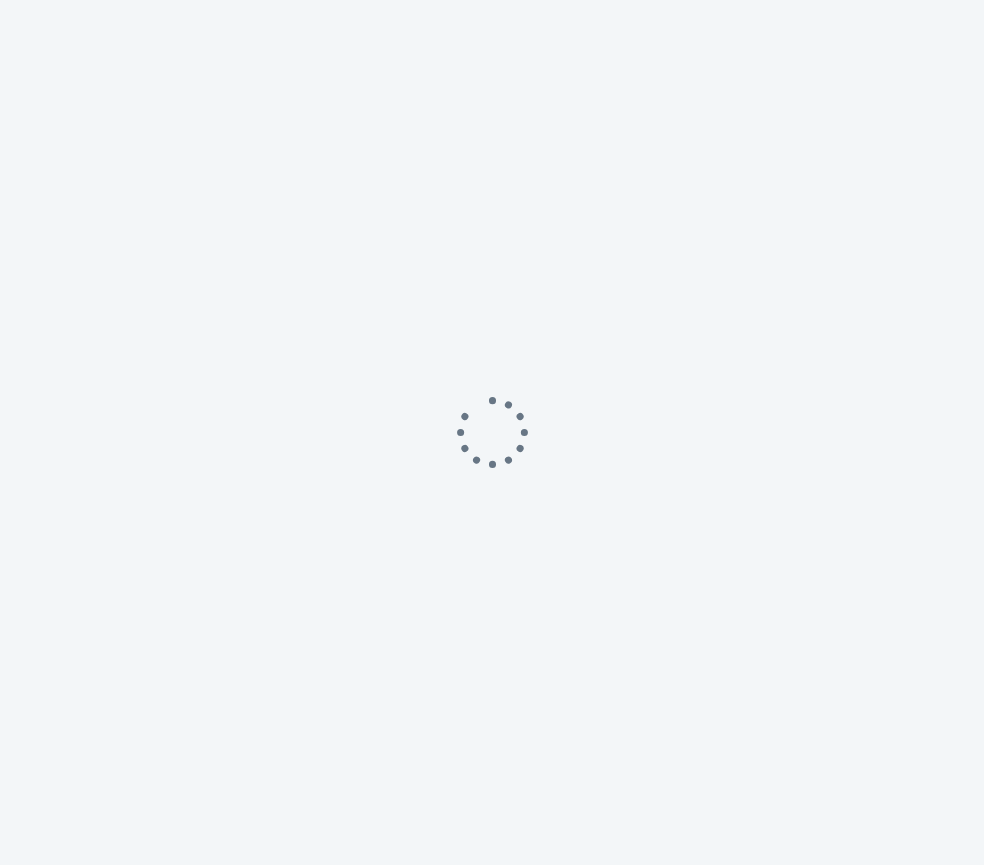 scroll, scrollTop: 0, scrollLeft: 0, axis: both 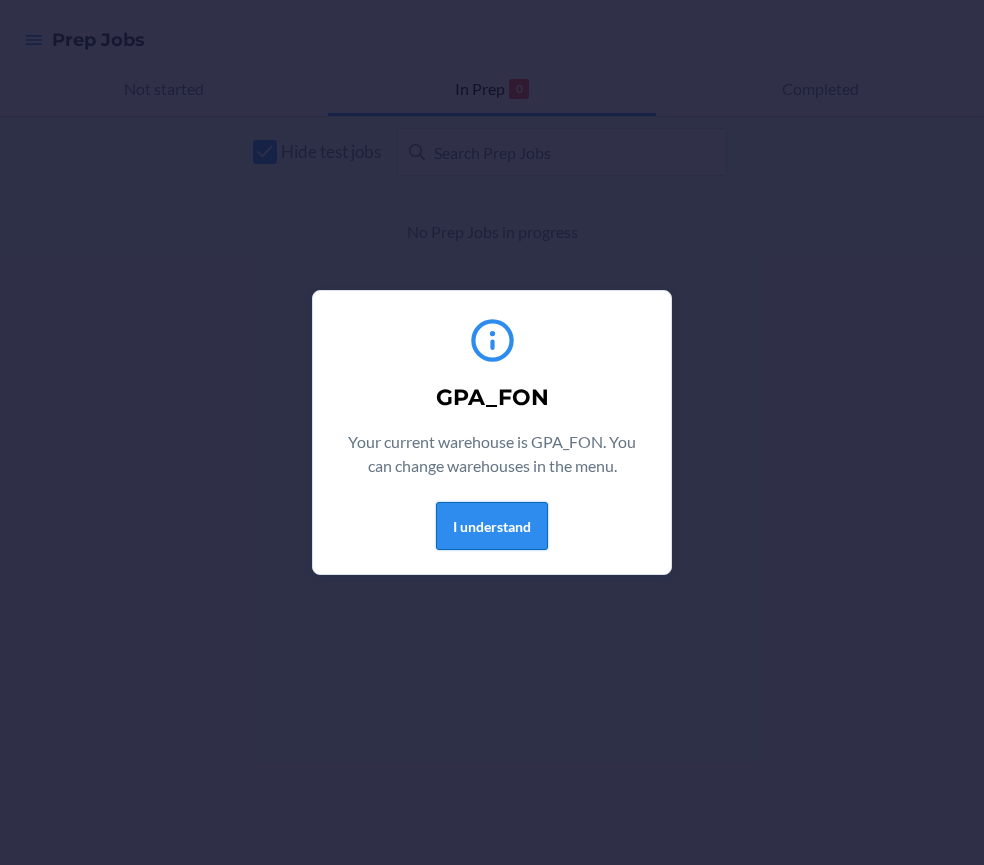 click on "I understand" at bounding box center [492, 526] 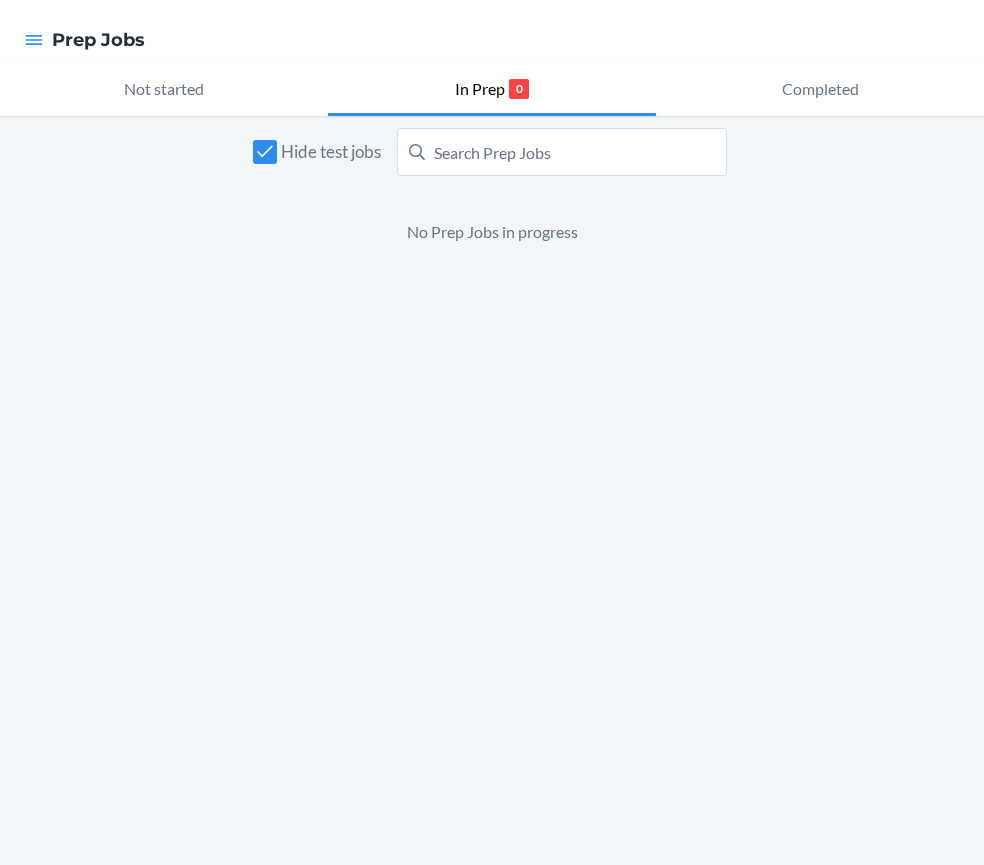 click at bounding box center [34, 40] 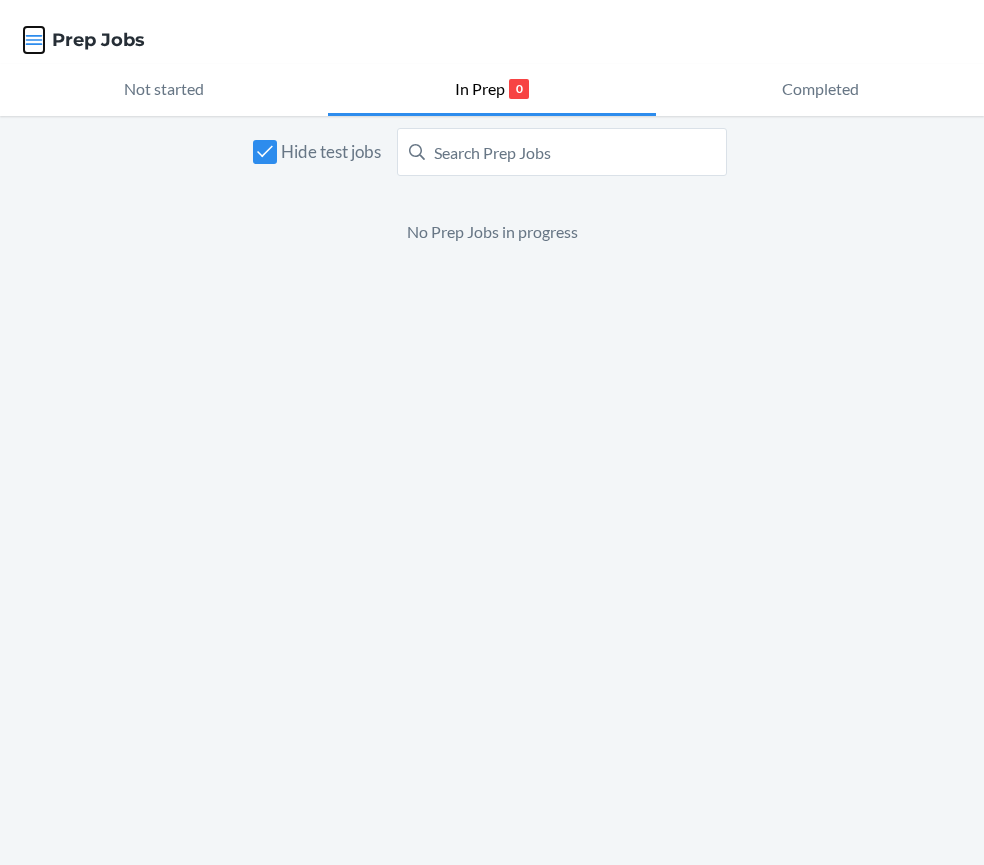 click 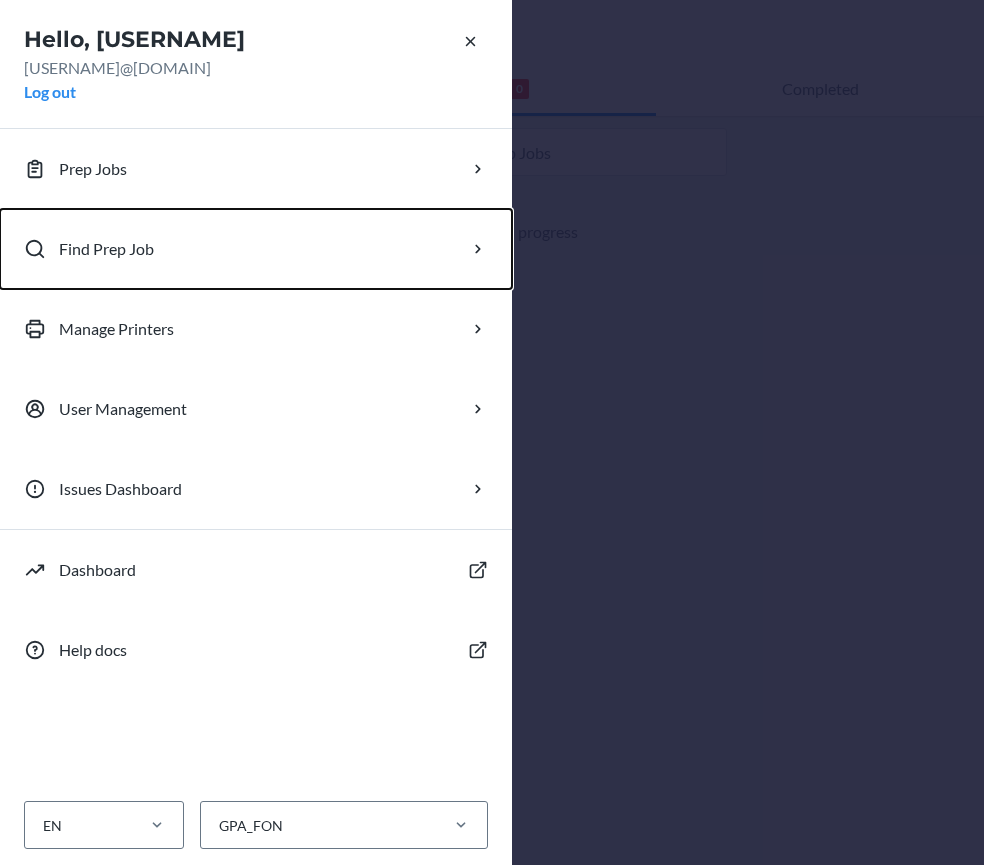 click on "Find Prep Job" at bounding box center [106, 249] 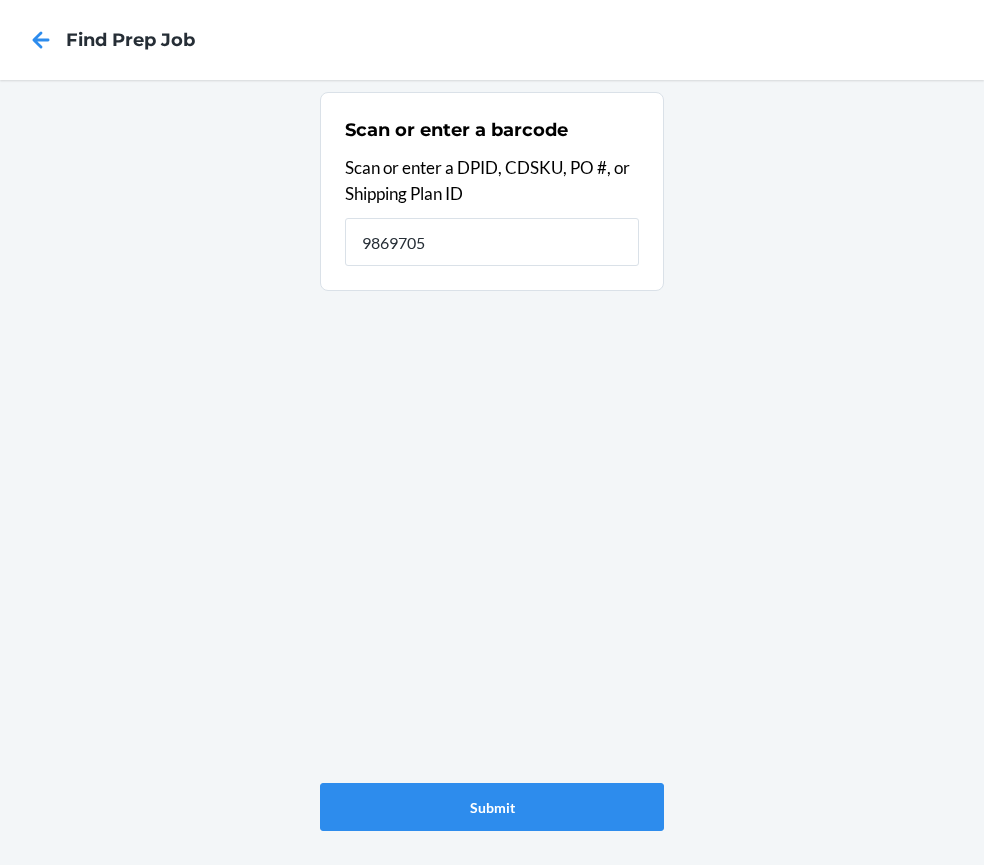 type on "9869705" 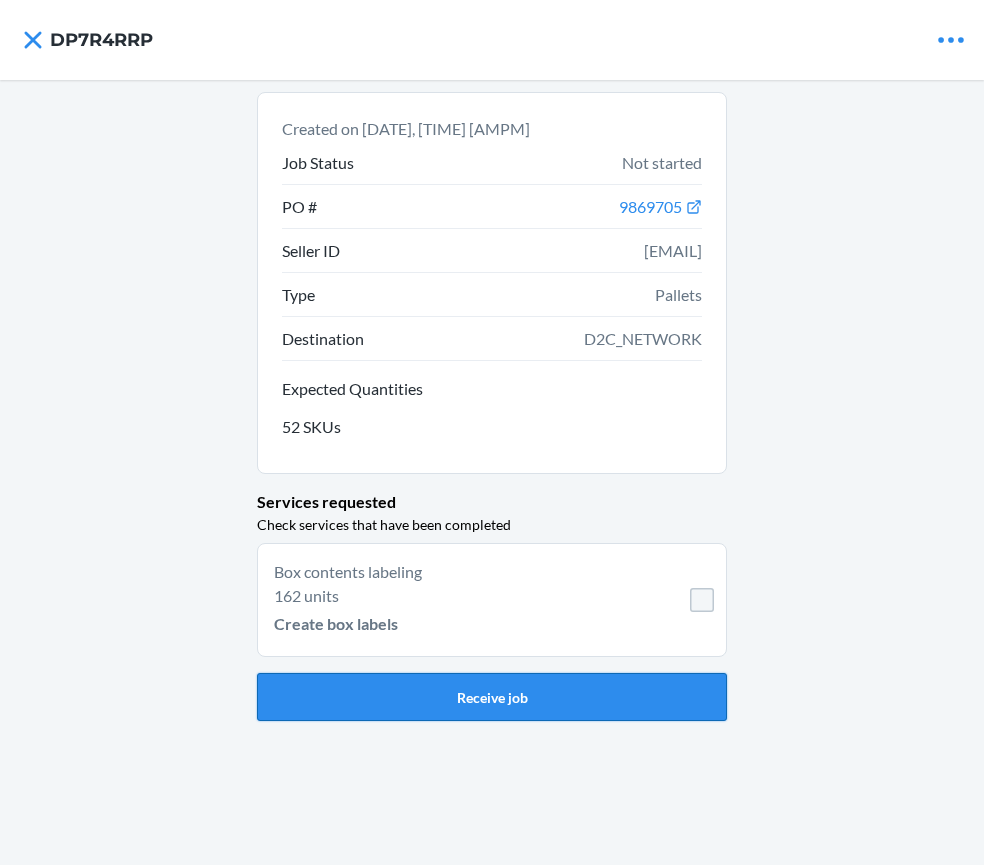 click on "Receive job" at bounding box center (492, 697) 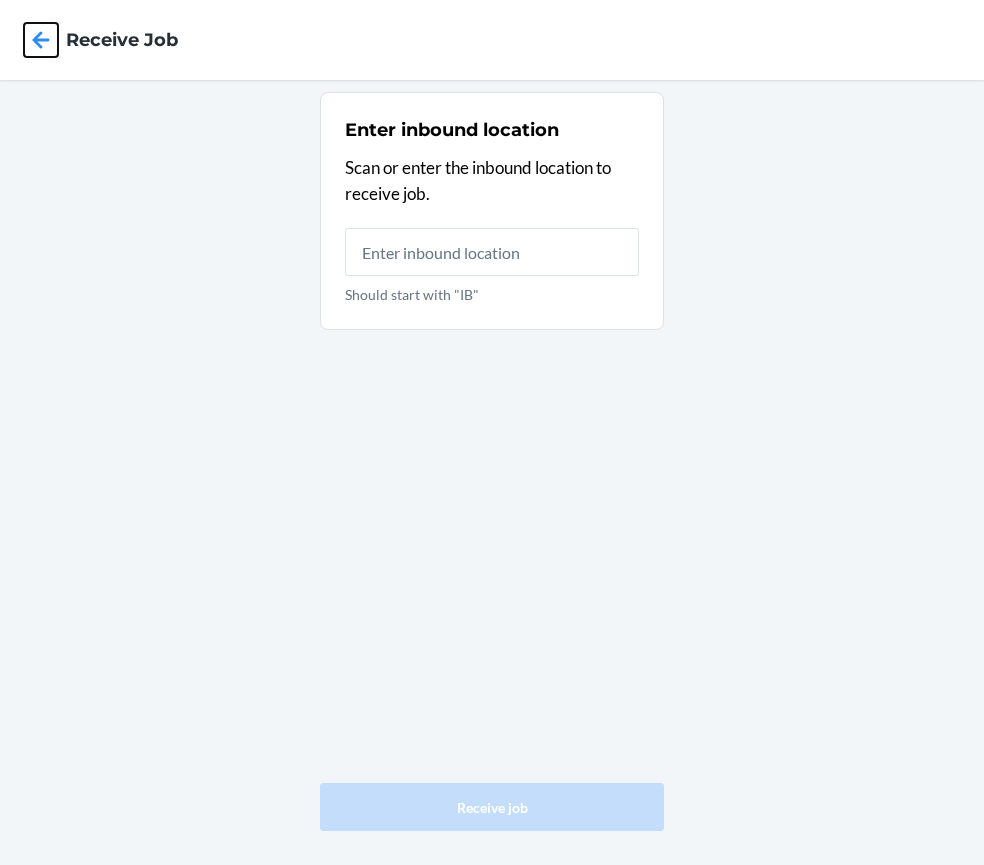 click 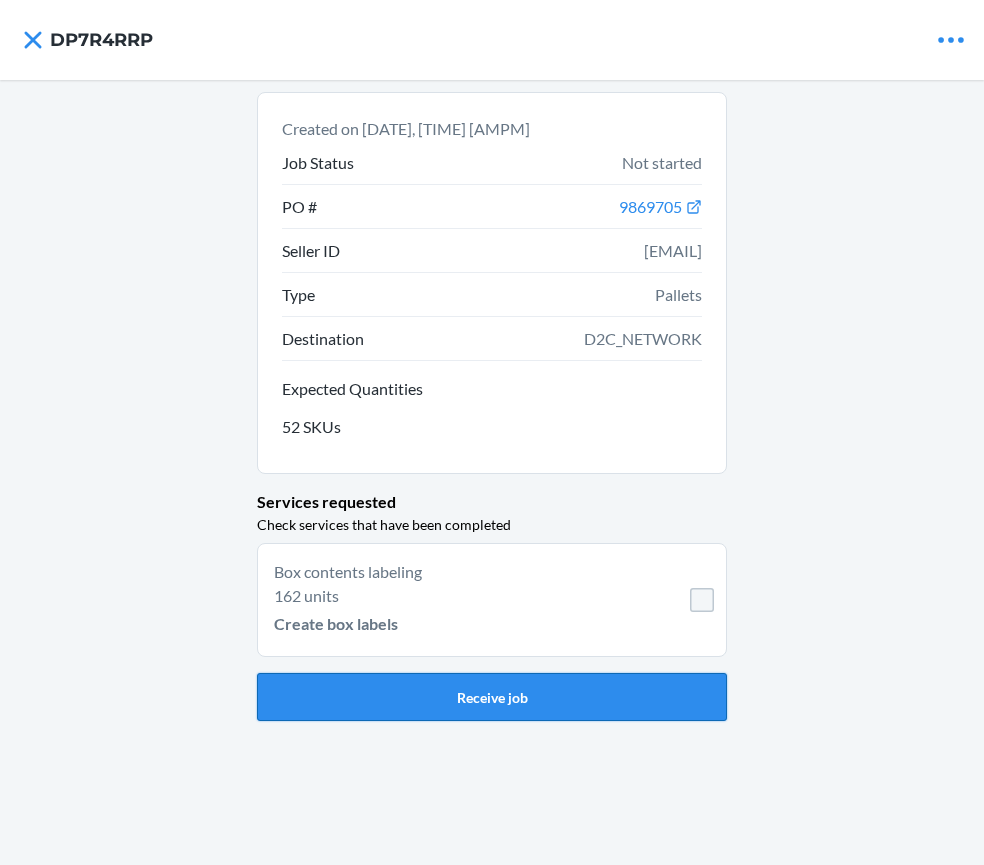 click on "Receive job" at bounding box center (492, 697) 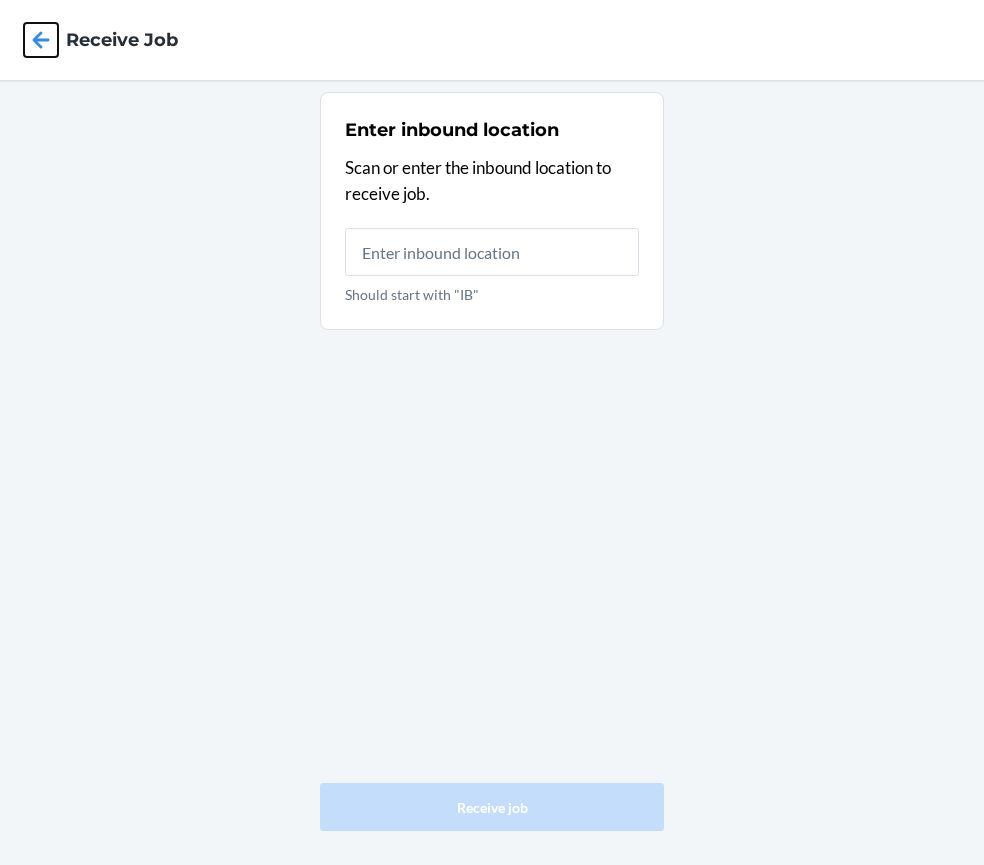 click 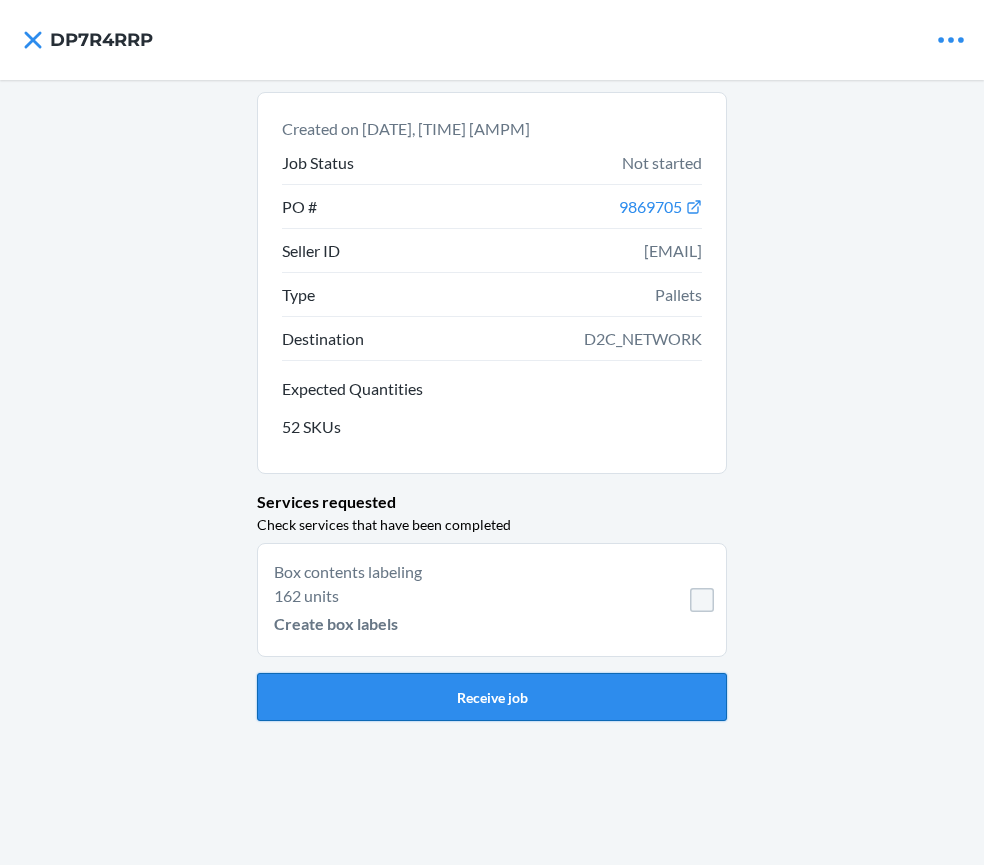 click on "Receive job" at bounding box center (492, 697) 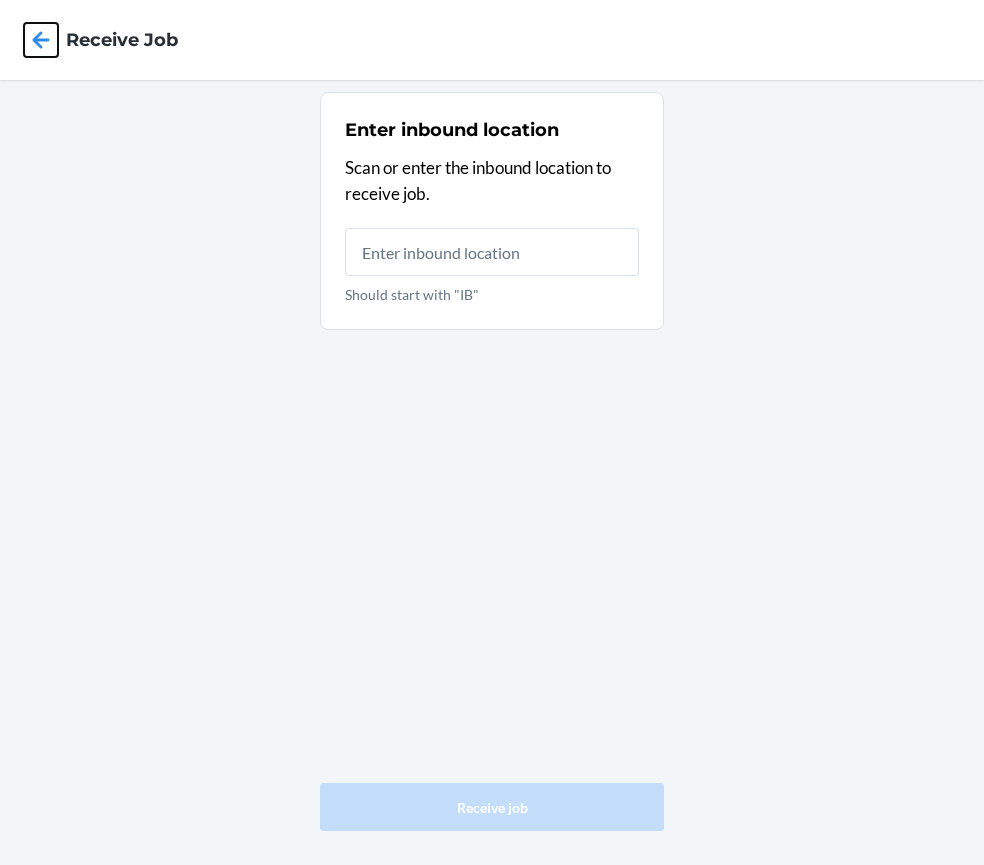 click 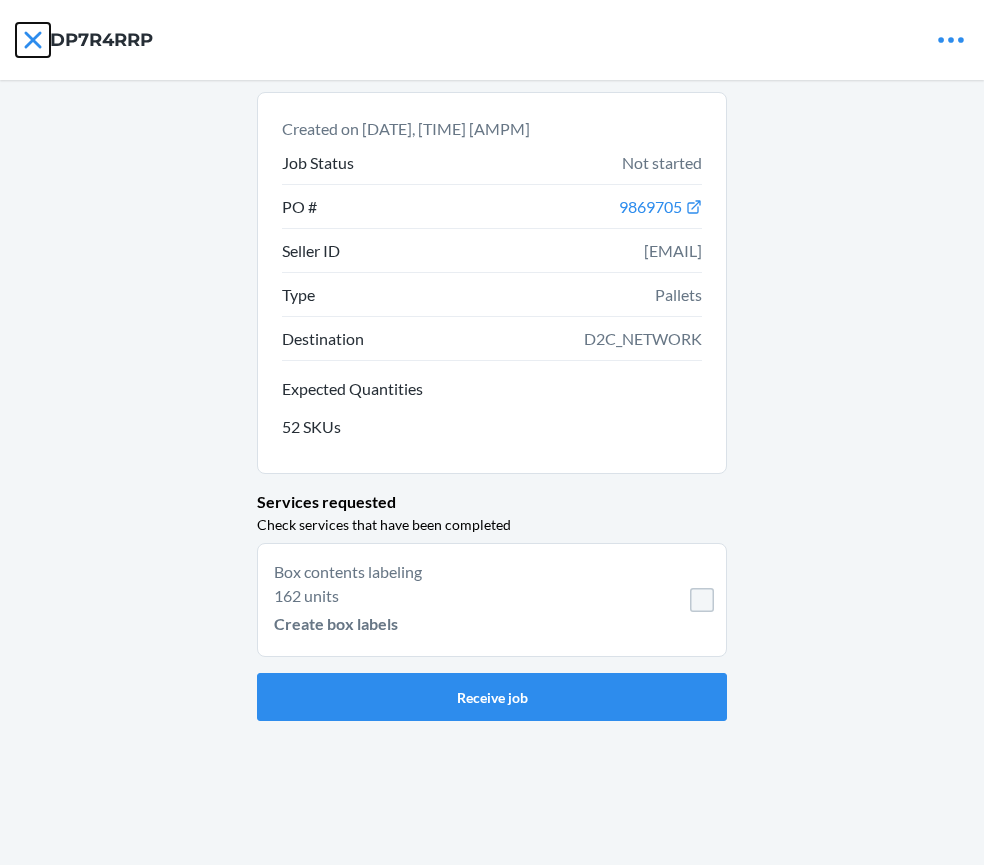 click 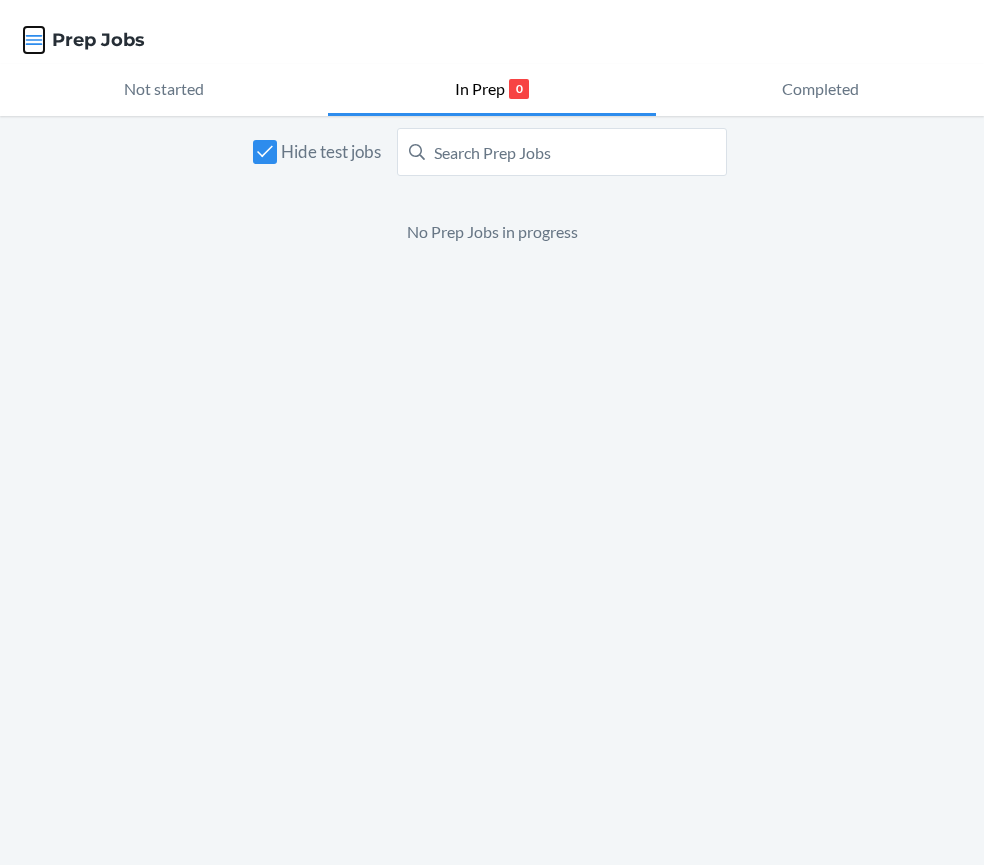 click 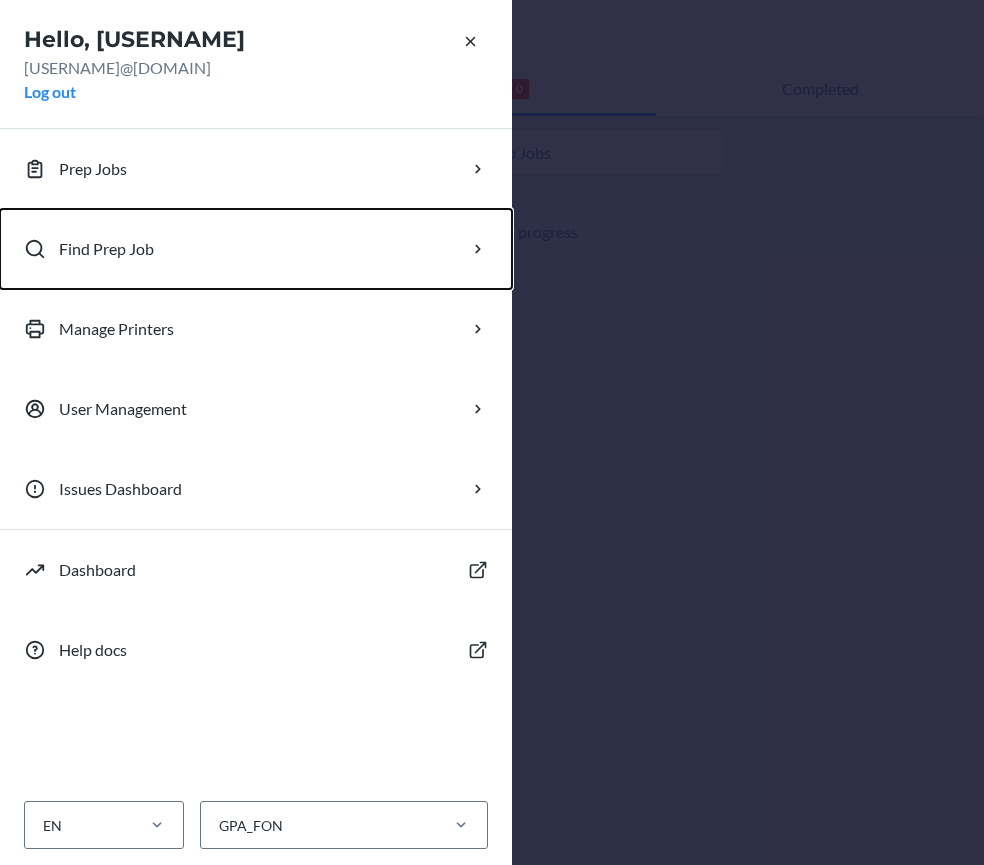 click on "Find Prep Job" at bounding box center [256, 249] 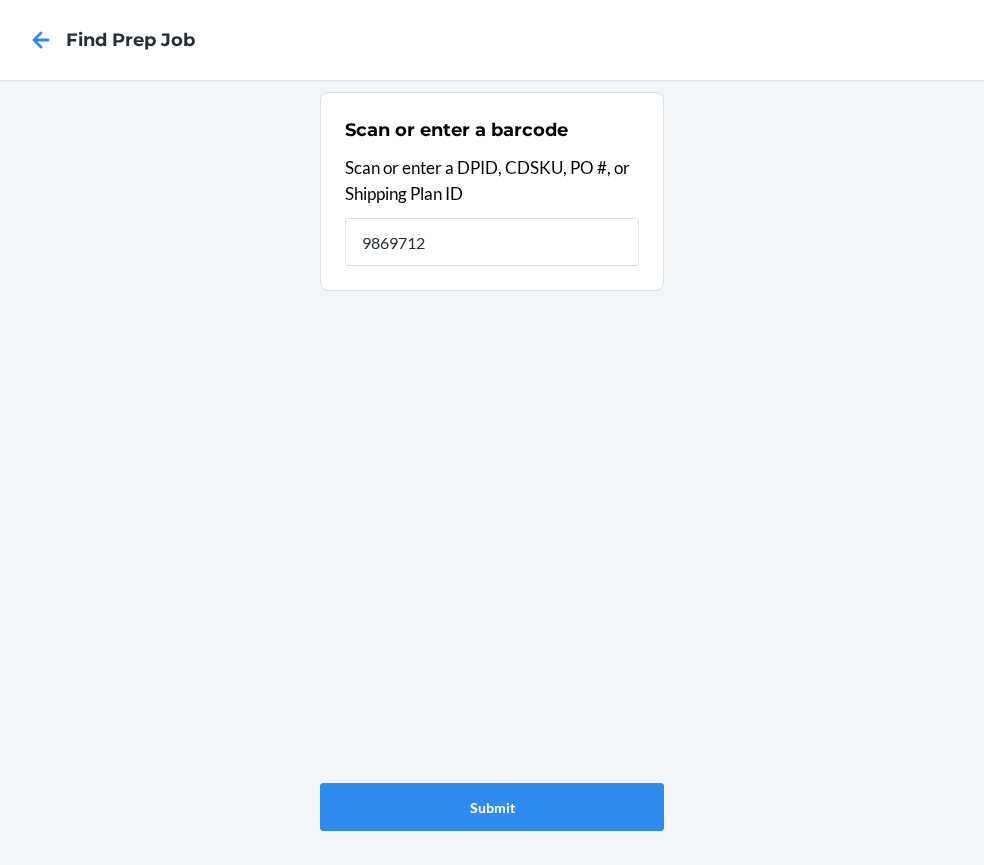 type on "9869712" 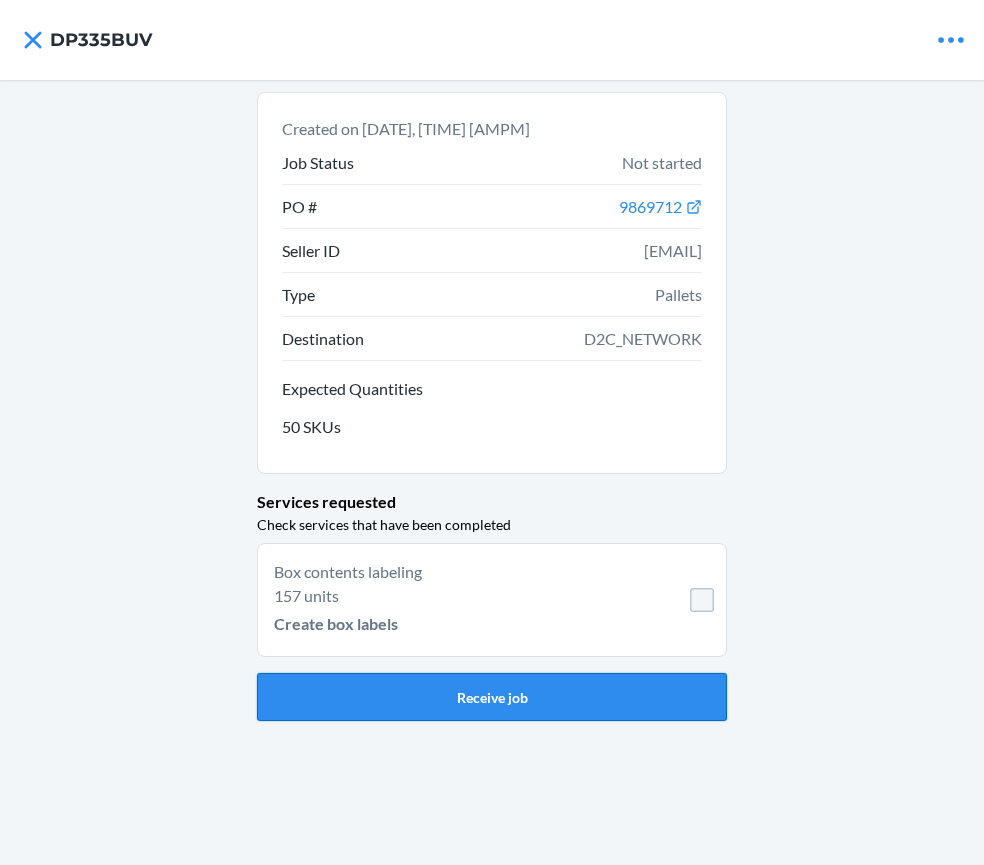 click on "Receive job" at bounding box center [492, 697] 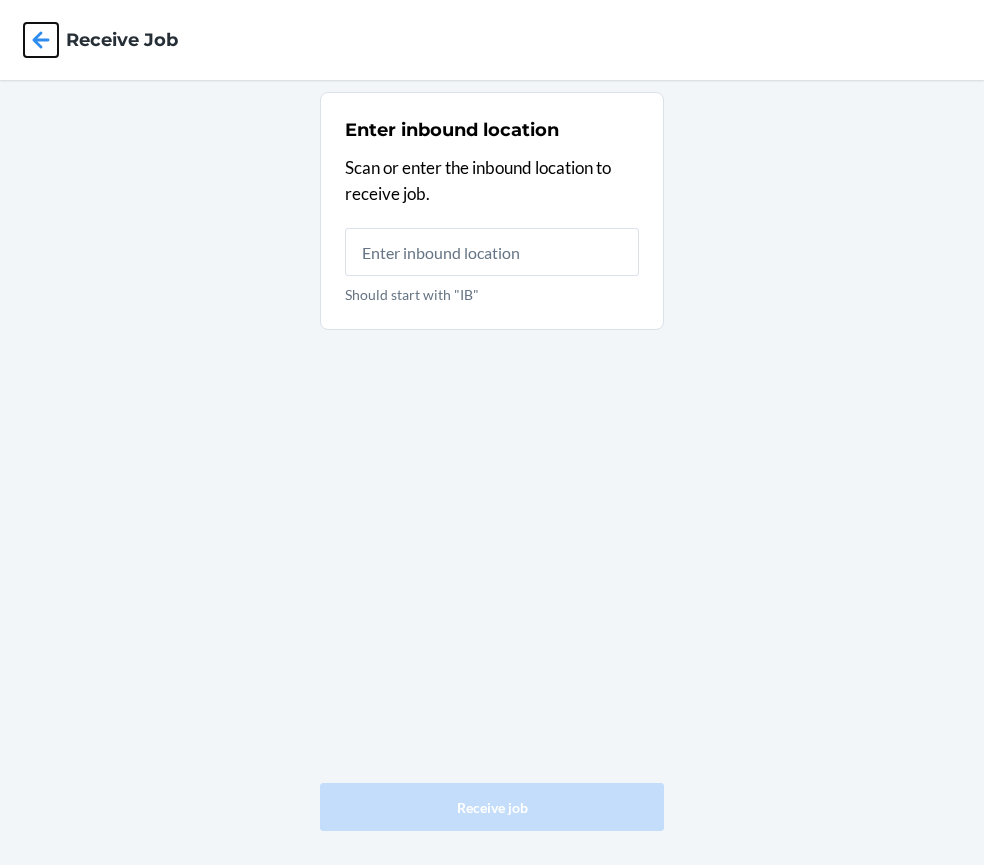 click 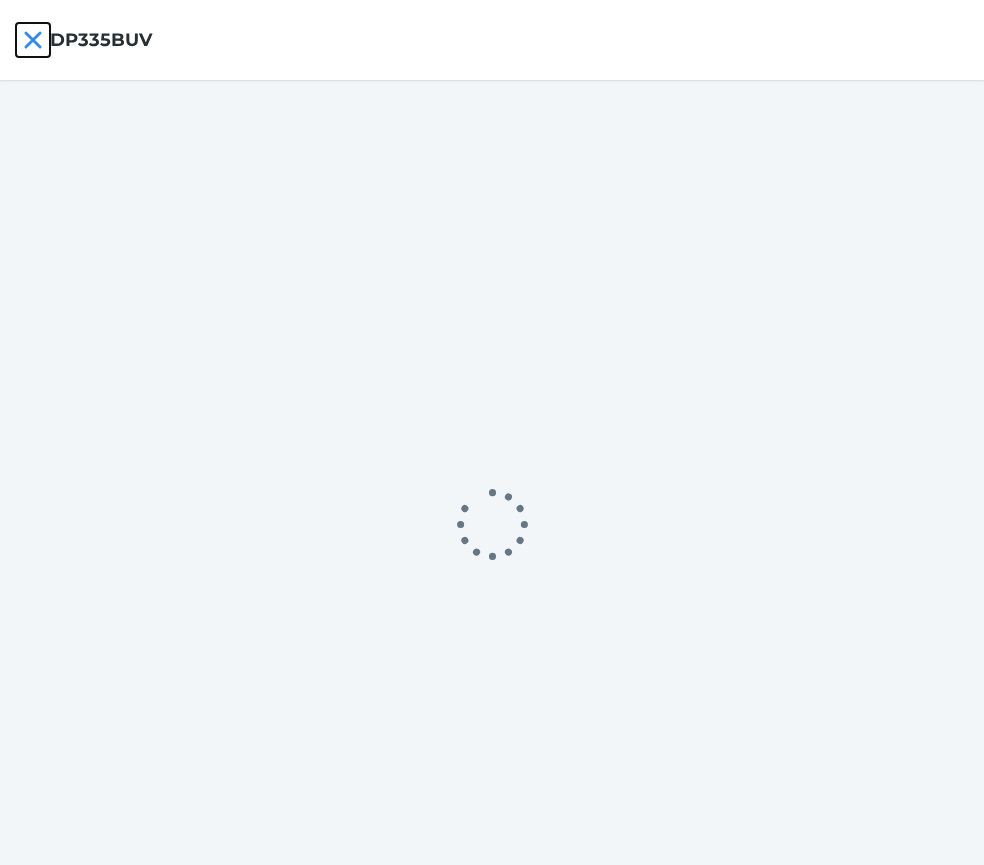 click 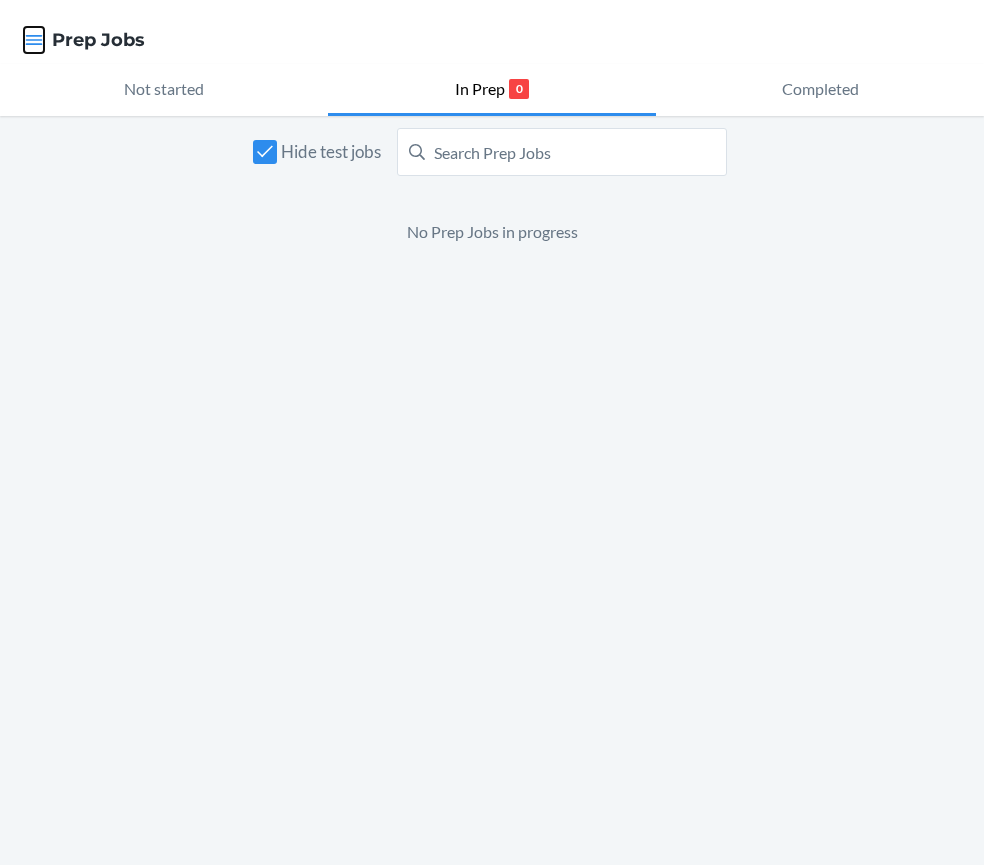 click 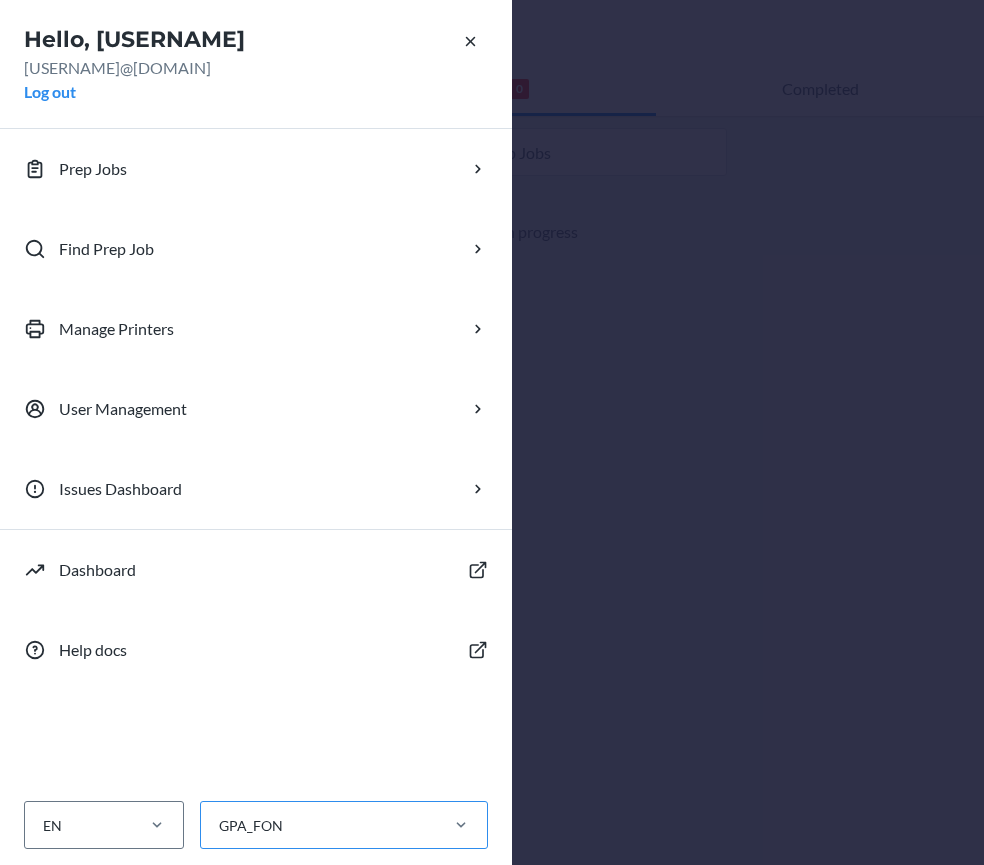 click on "GPA_FON" at bounding box center [318, 825] 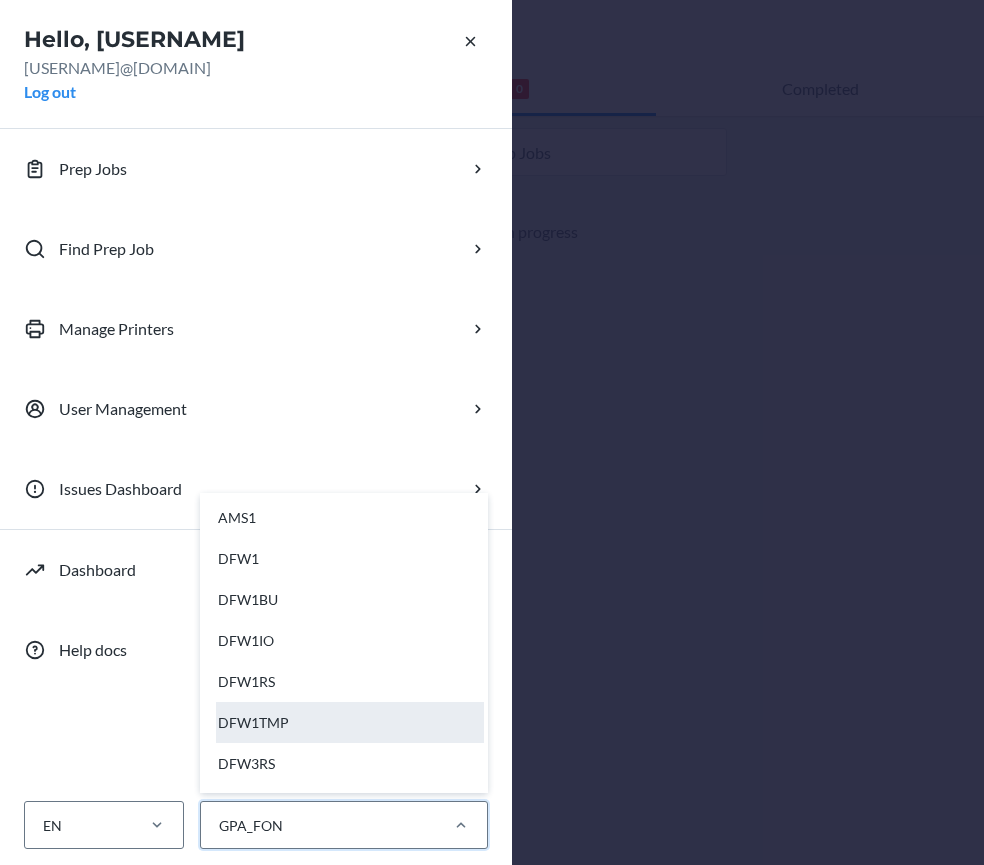 click on "DFW1TMP" at bounding box center (350, 722) 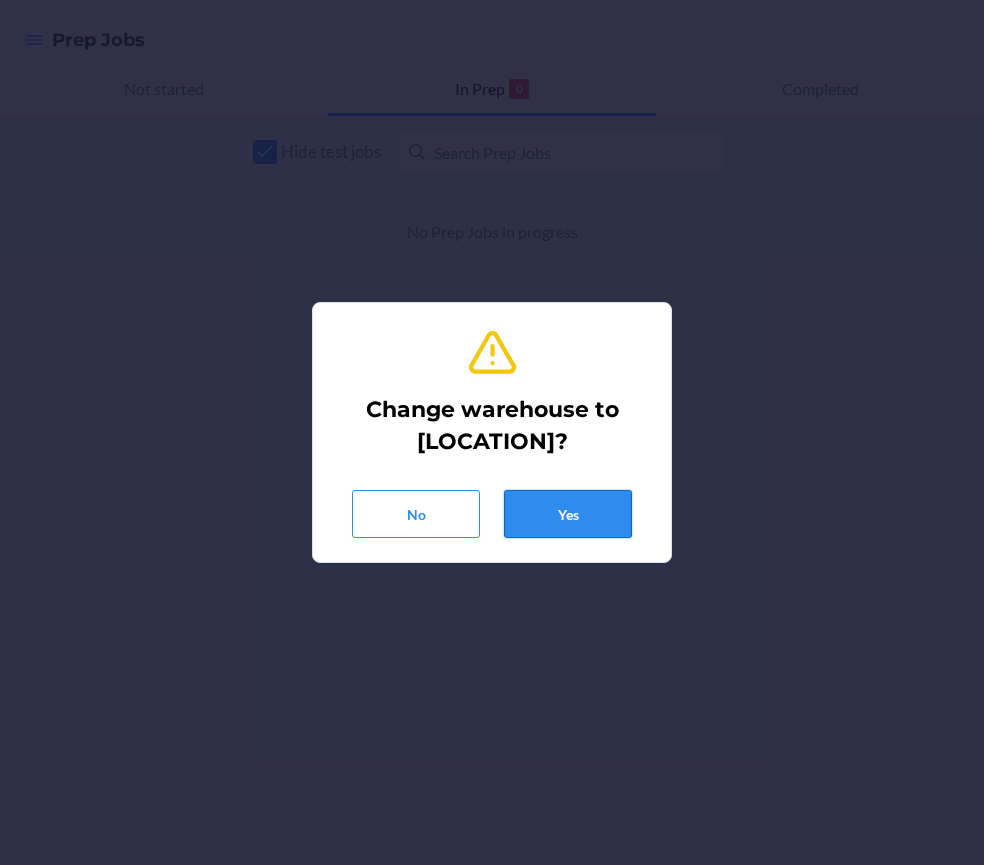 click on "Yes" at bounding box center (568, 514) 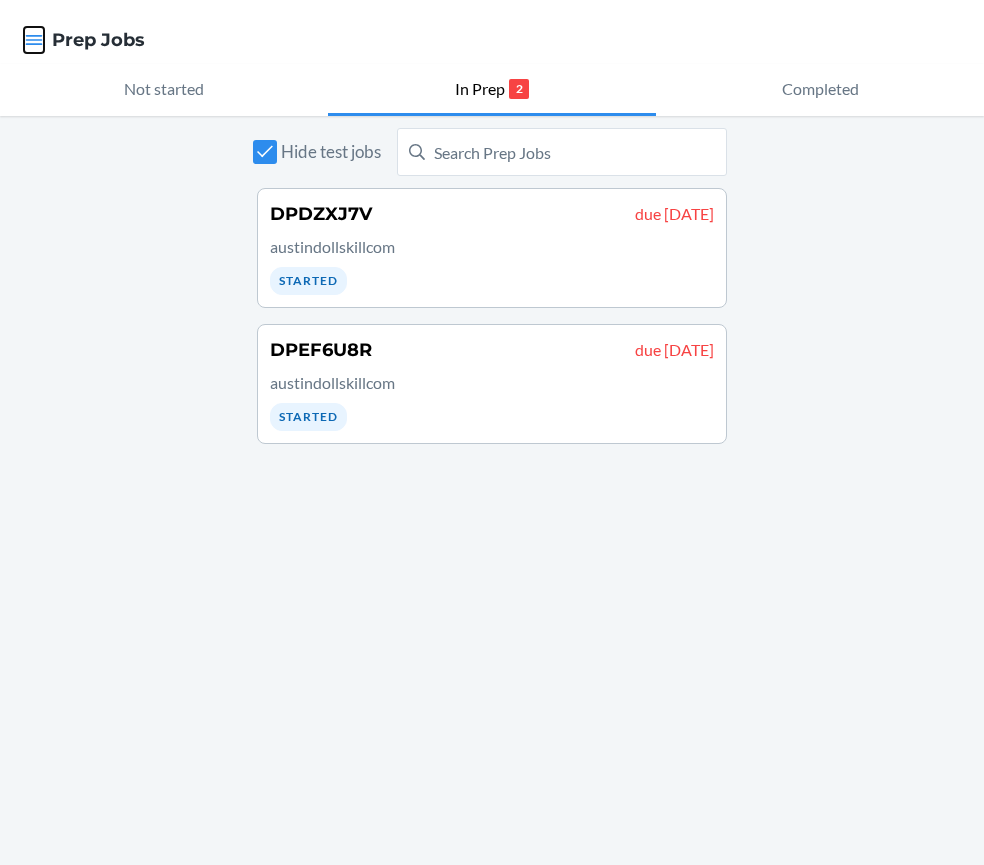 click 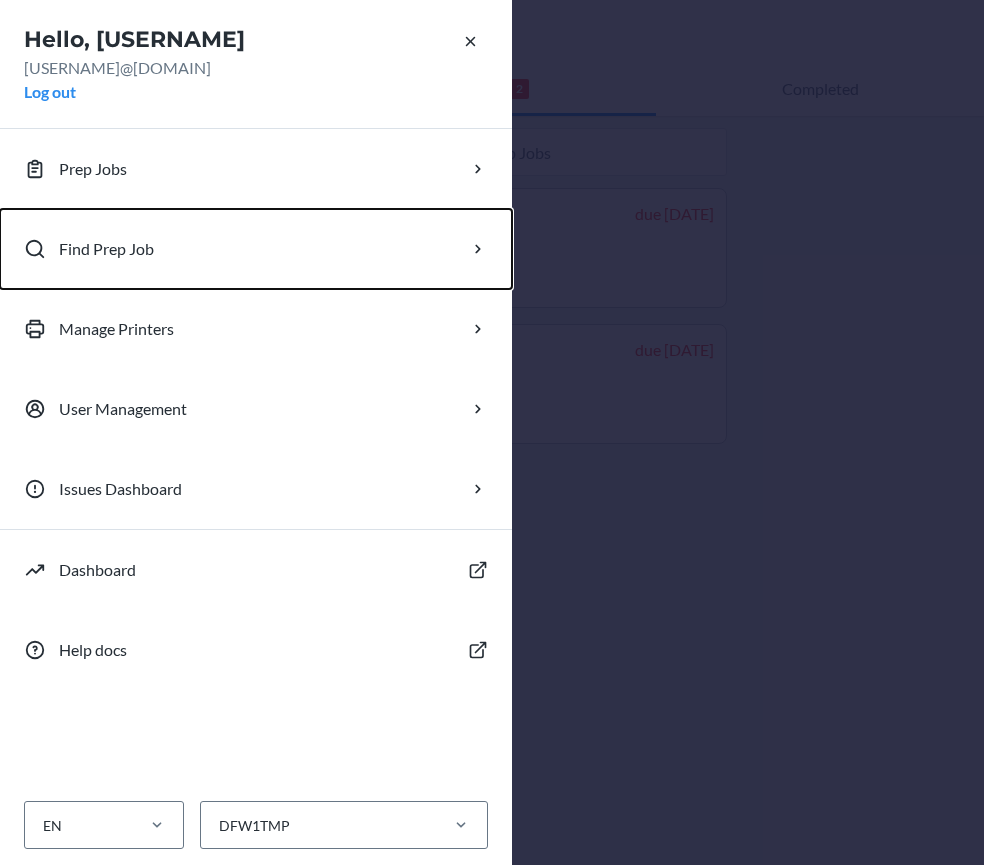click on "Find Prep Job" at bounding box center [256, 249] 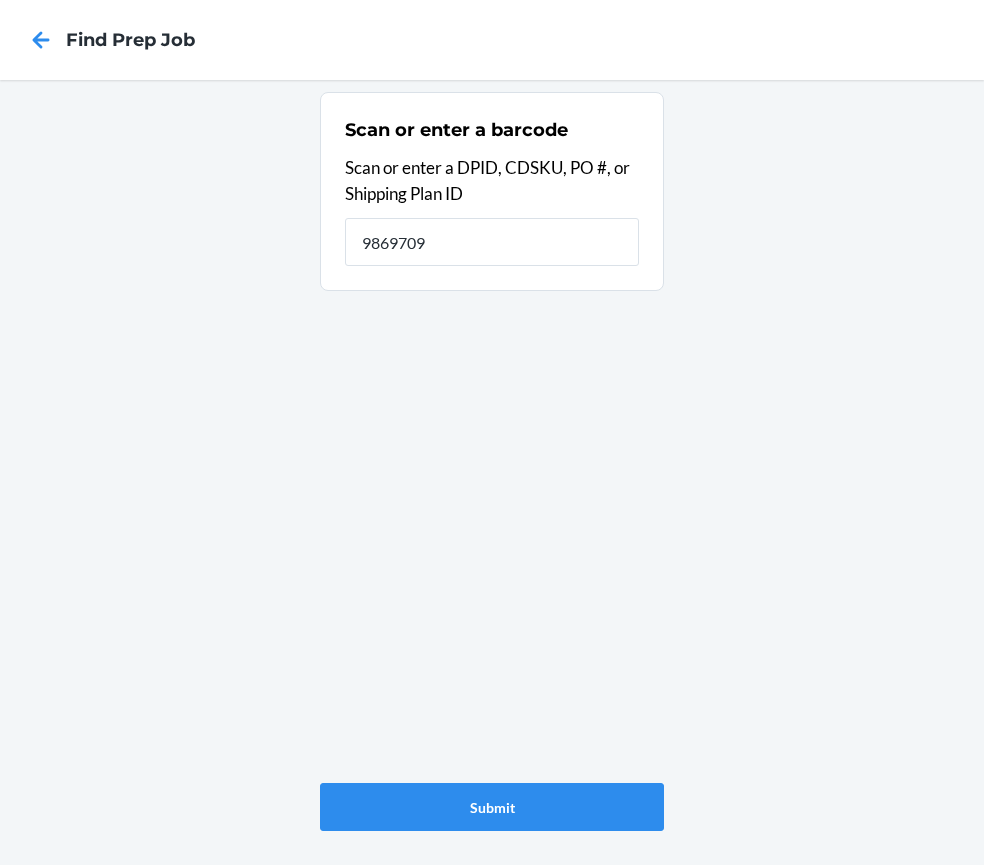 type on "9869709" 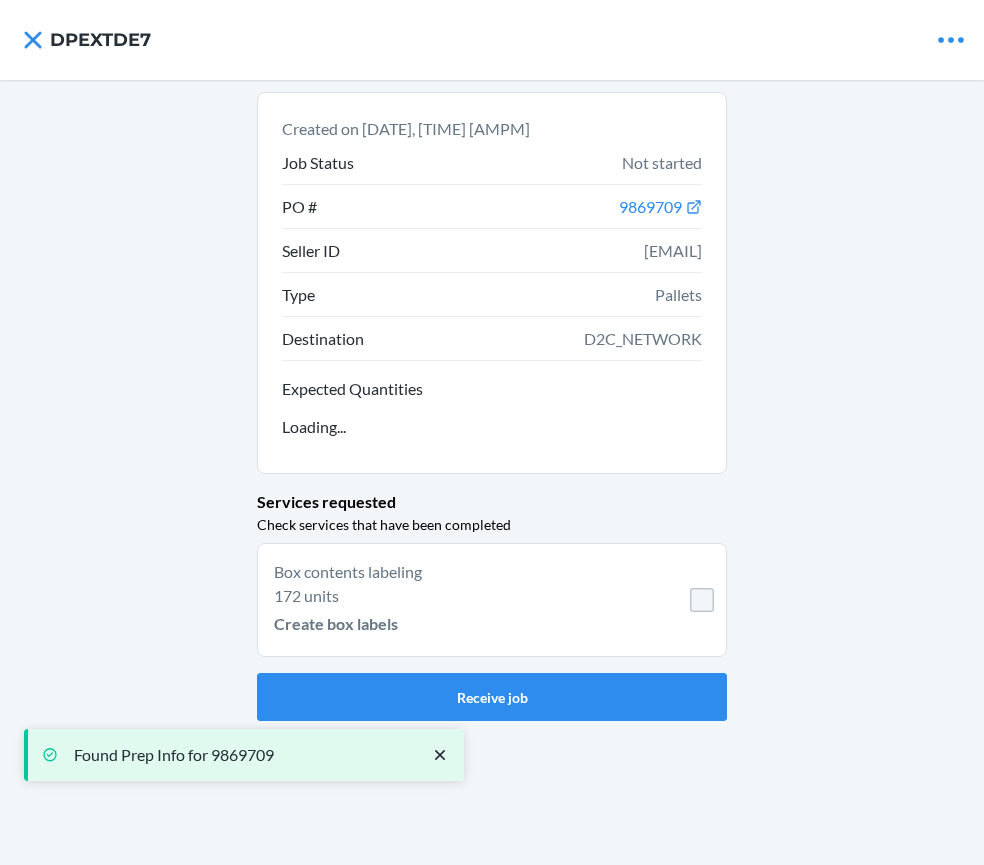 click on "Box contents labeling 172 units Create box labels" at bounding box center [492, 600] 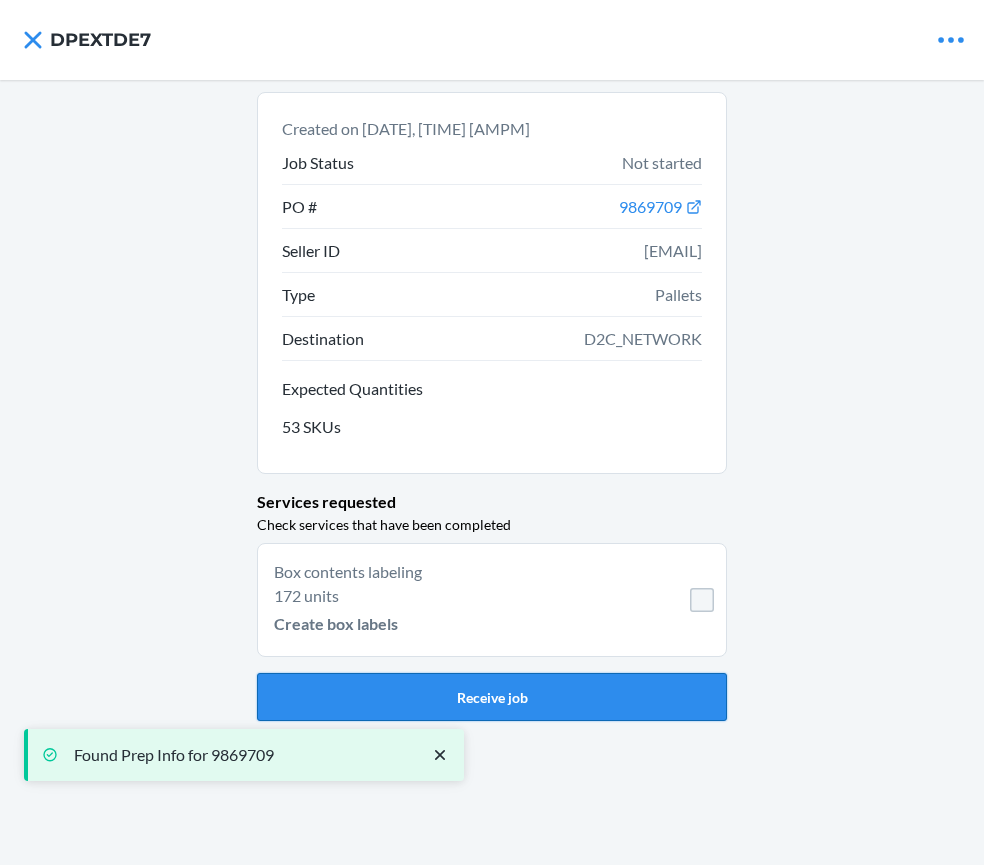 click on "Receive job" at bounding box center [492, 697] 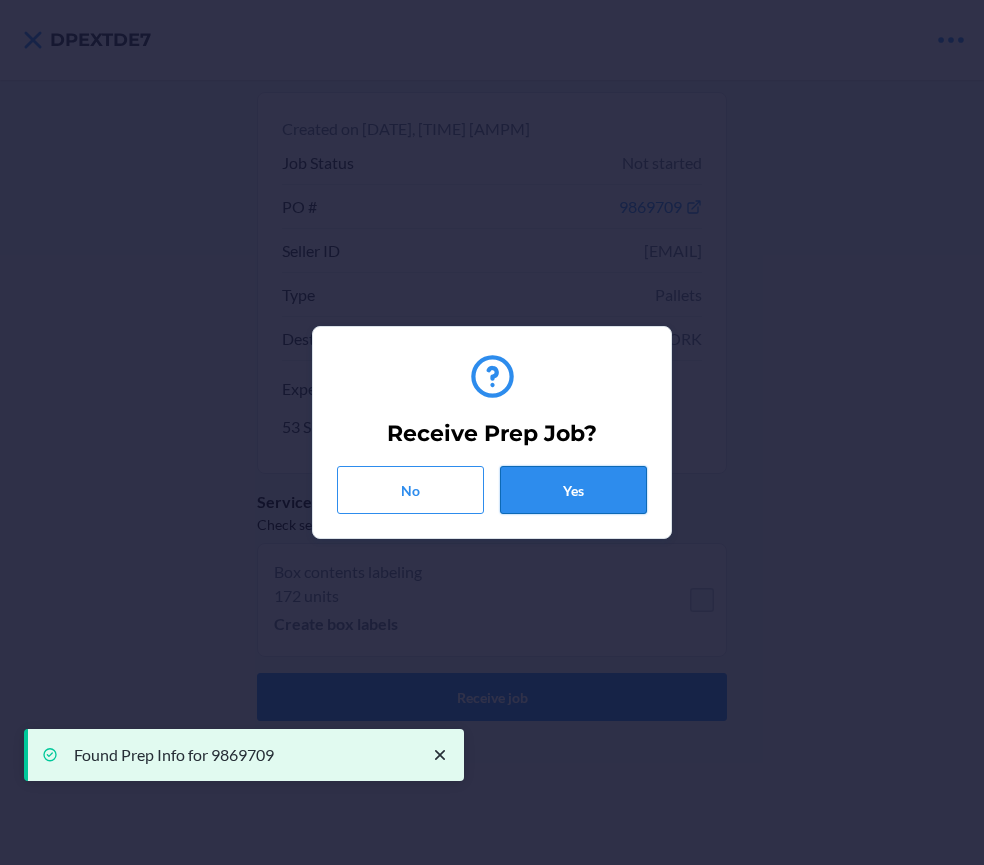 click on "Yes" at bounding box center [573, 490] 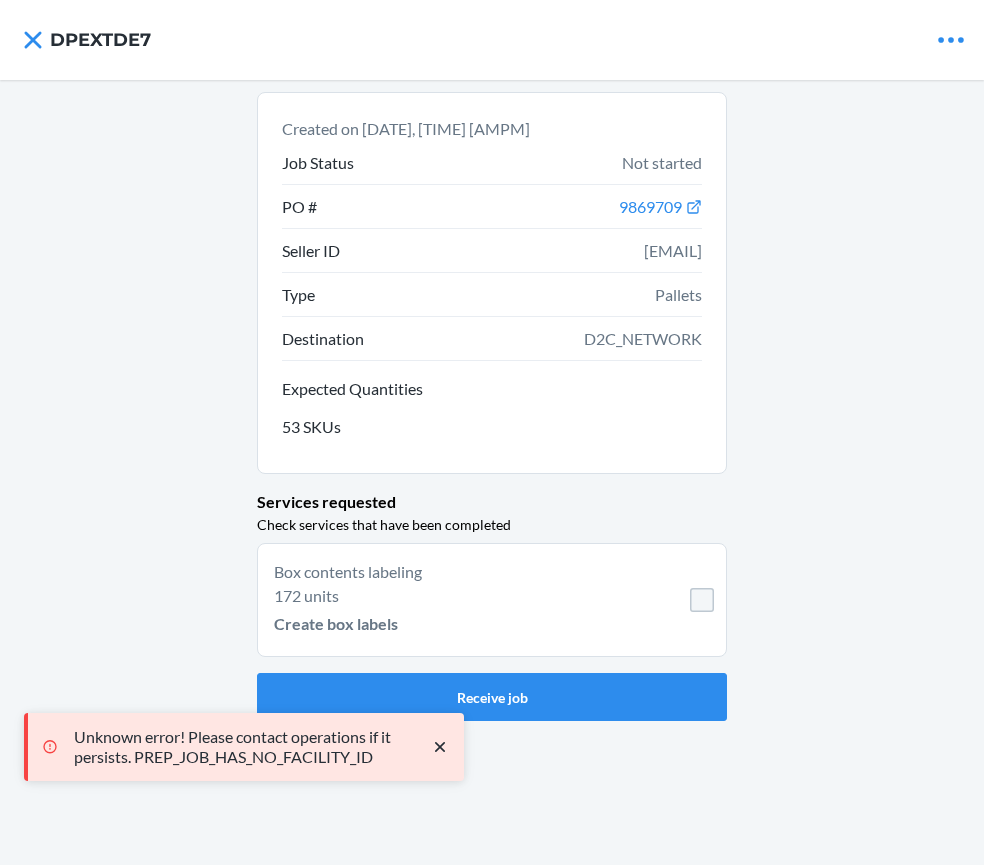 click on "Created on [DATE], [TIME] [AMPM] PO # [NUMBER] Seller ID [EMAIL] Type Pallets Destination D2C_NETWORK Expected Quantities 53 SKUs Services requested Check services that have been completed Box contents labeling 172 units Create box labels Receive job" at bounding box center (492, 472) 